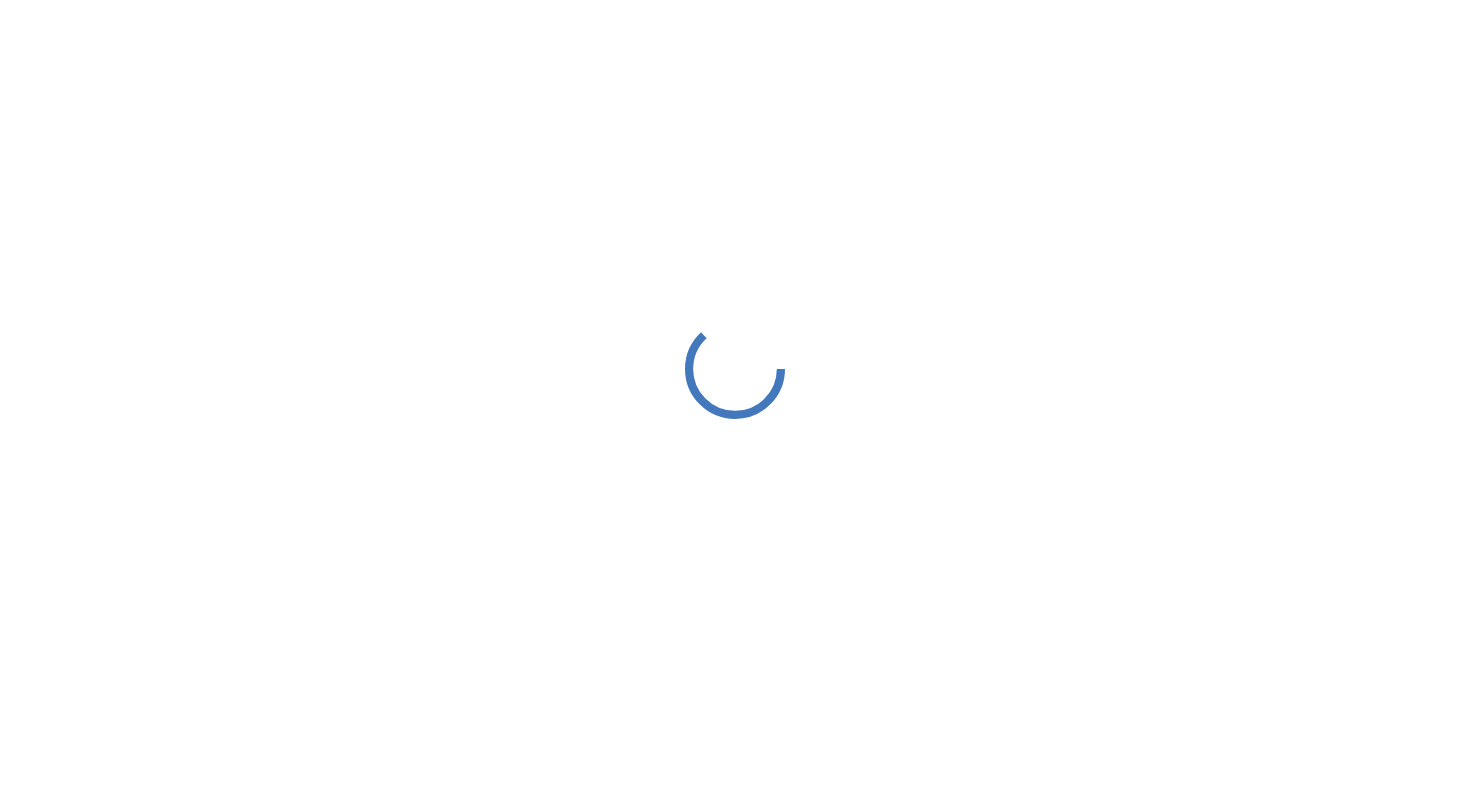 scroll, scrollTop: 0, scrollLeft: 0, axis: both 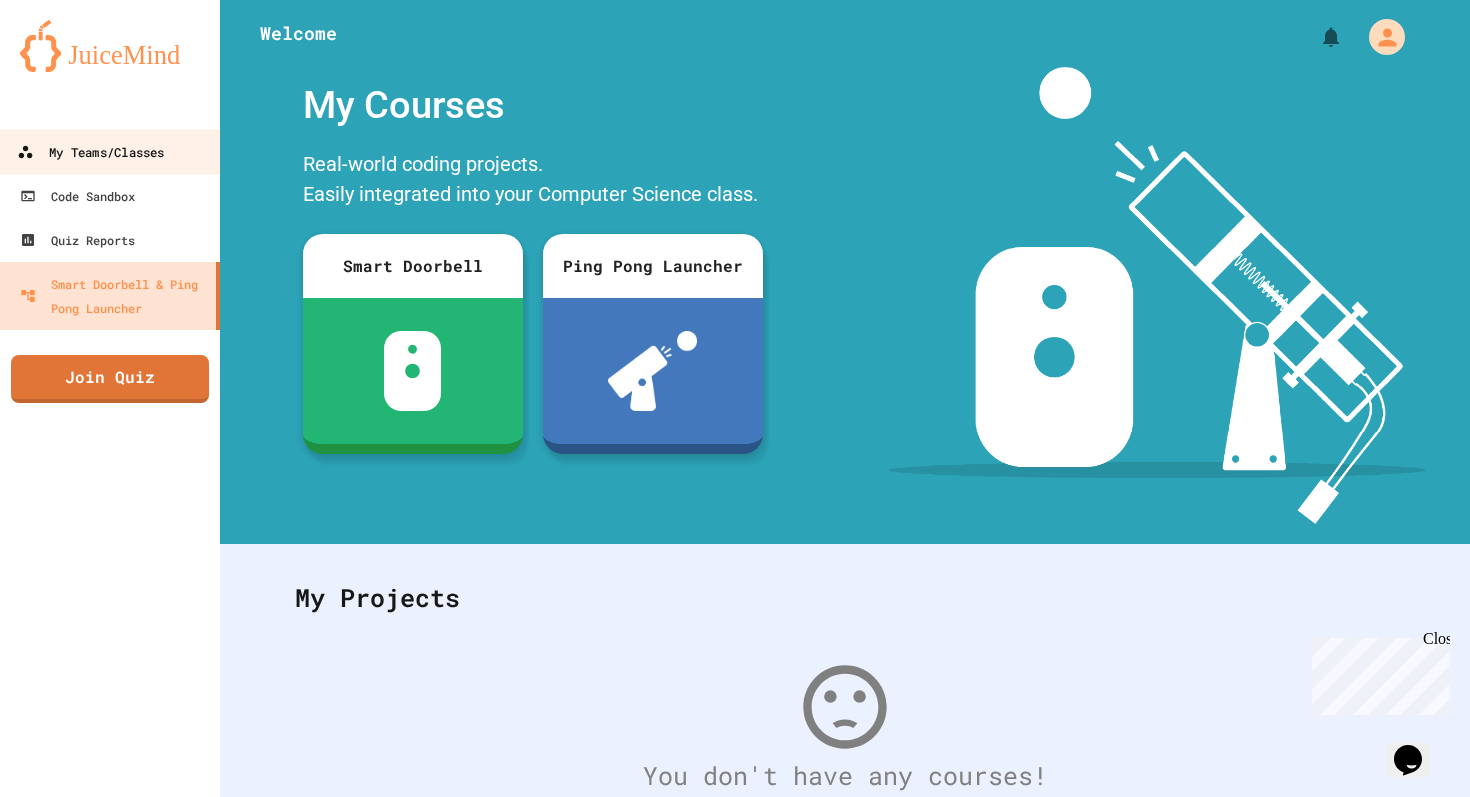 click on "My Teams/Classes" at bounding box center (90, 152) 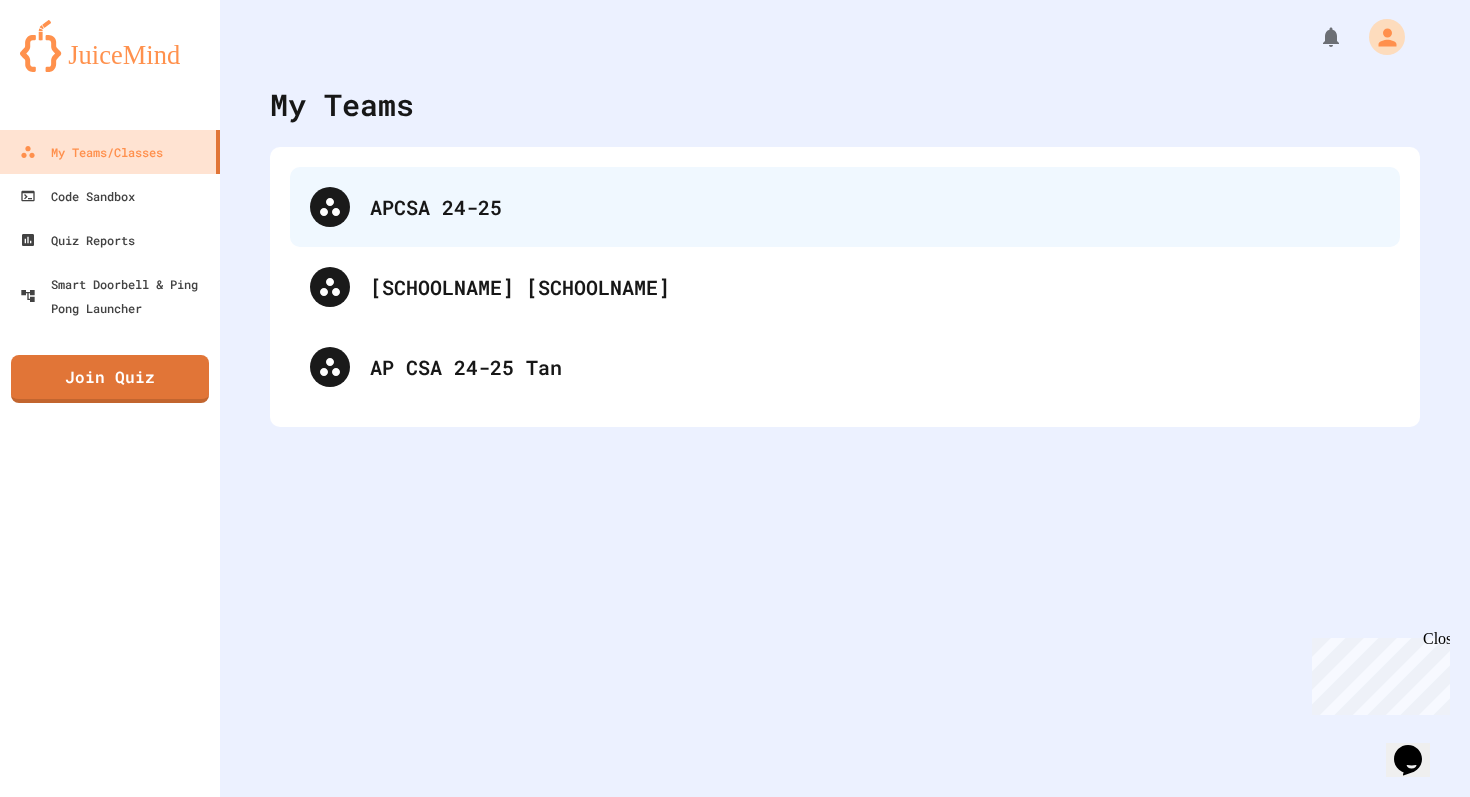 click on "APCSA 24-25" at bounding box center (845, 207) 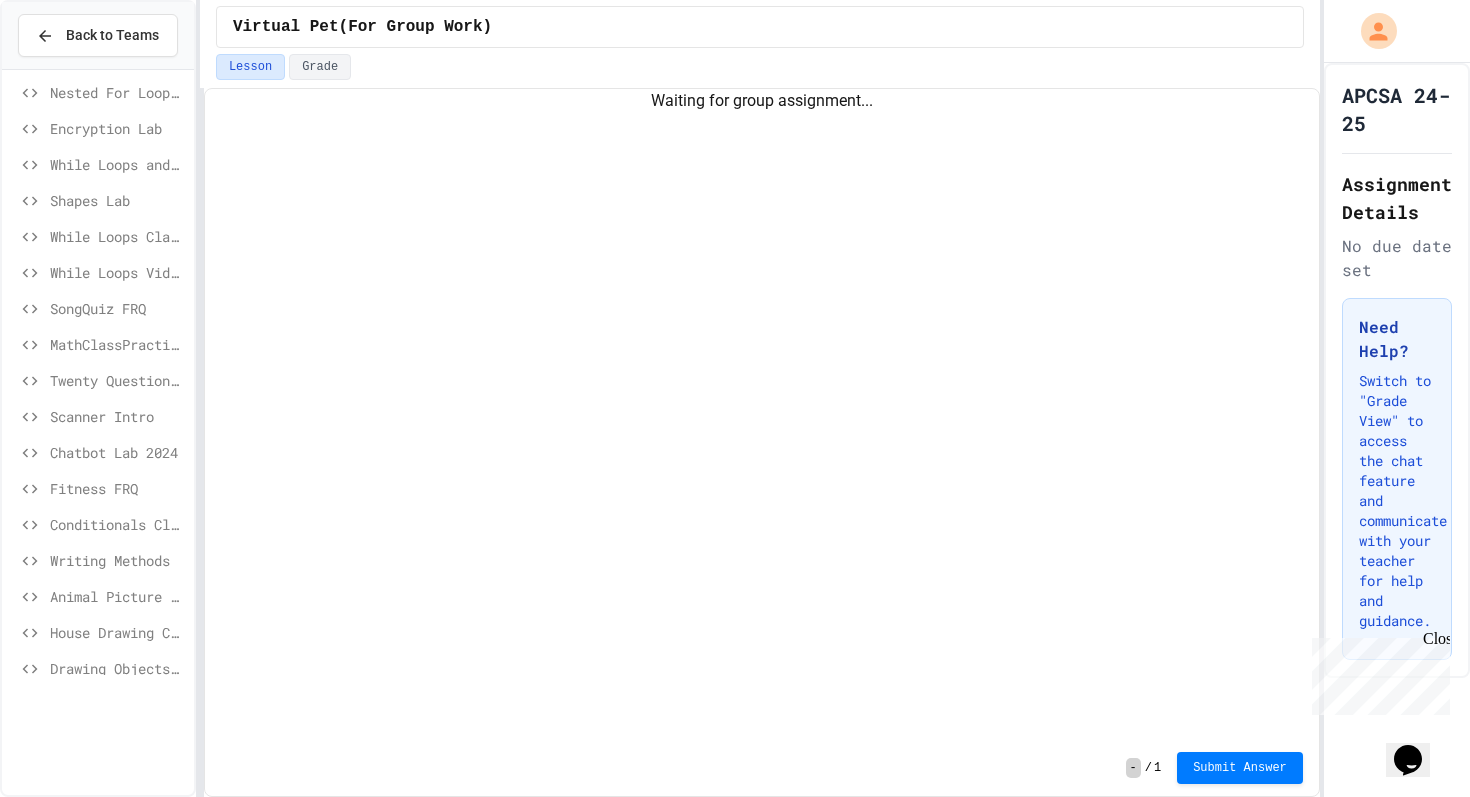 scroll, scrollTop: 1447, scrollLeft: 0, axis: vertical 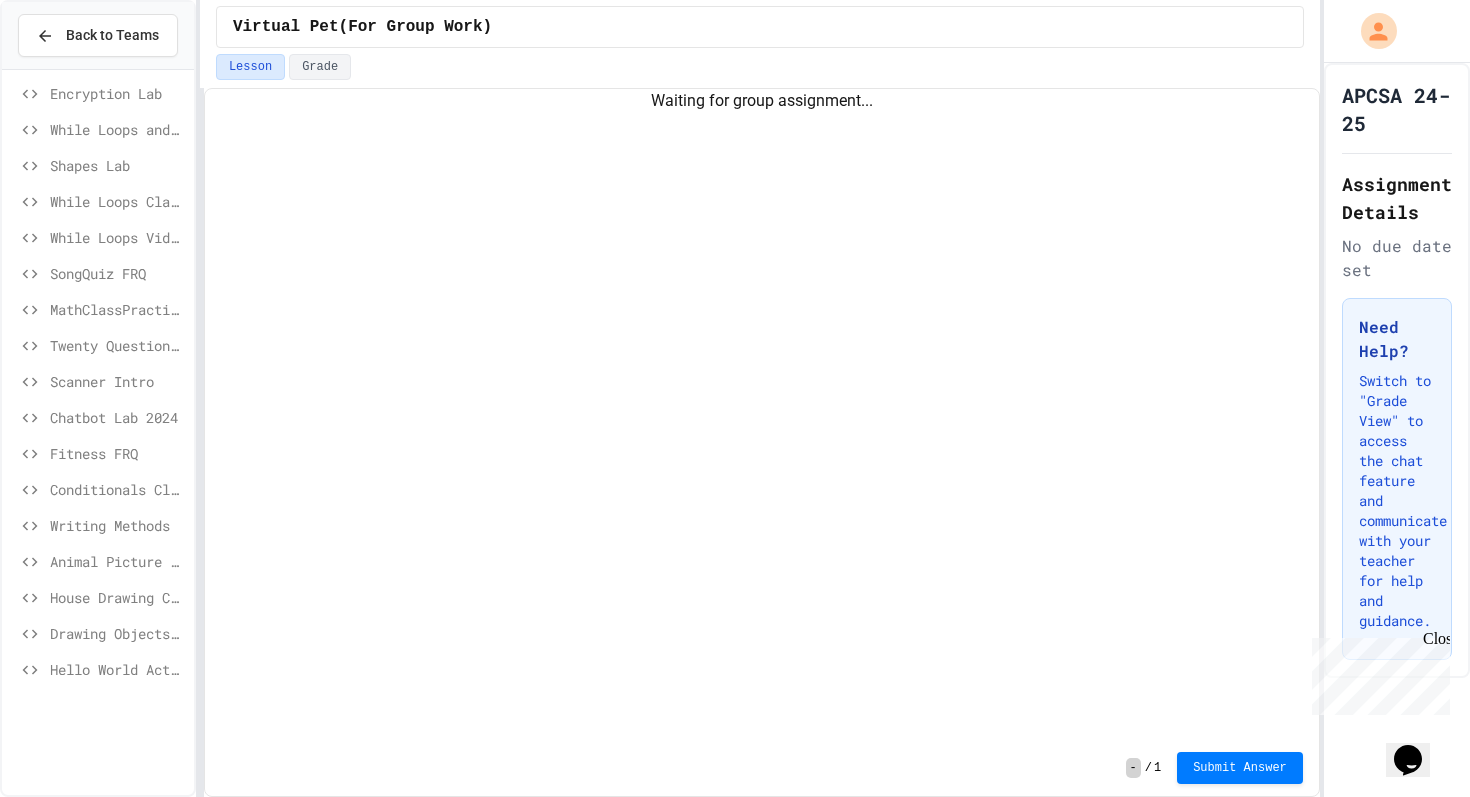 click on "Nested For Loops Day 2 Nested For Loops Day 1 Encryption Lab While Loops and Random Review Shapes Lab While Loops Classwork While Loops Video Code SongQuiz FRQ MathClassPractice Twenty Questions Lab Scanner Intro Chatbot Lab 2024 Fitness FRQ Conditionals Classwork Writing Methods Animal Picture Project House Drawing Classwork Drawing Objects in Java - HW Playposit Code Hello World Activity tester" at bounding box center [98, 376] 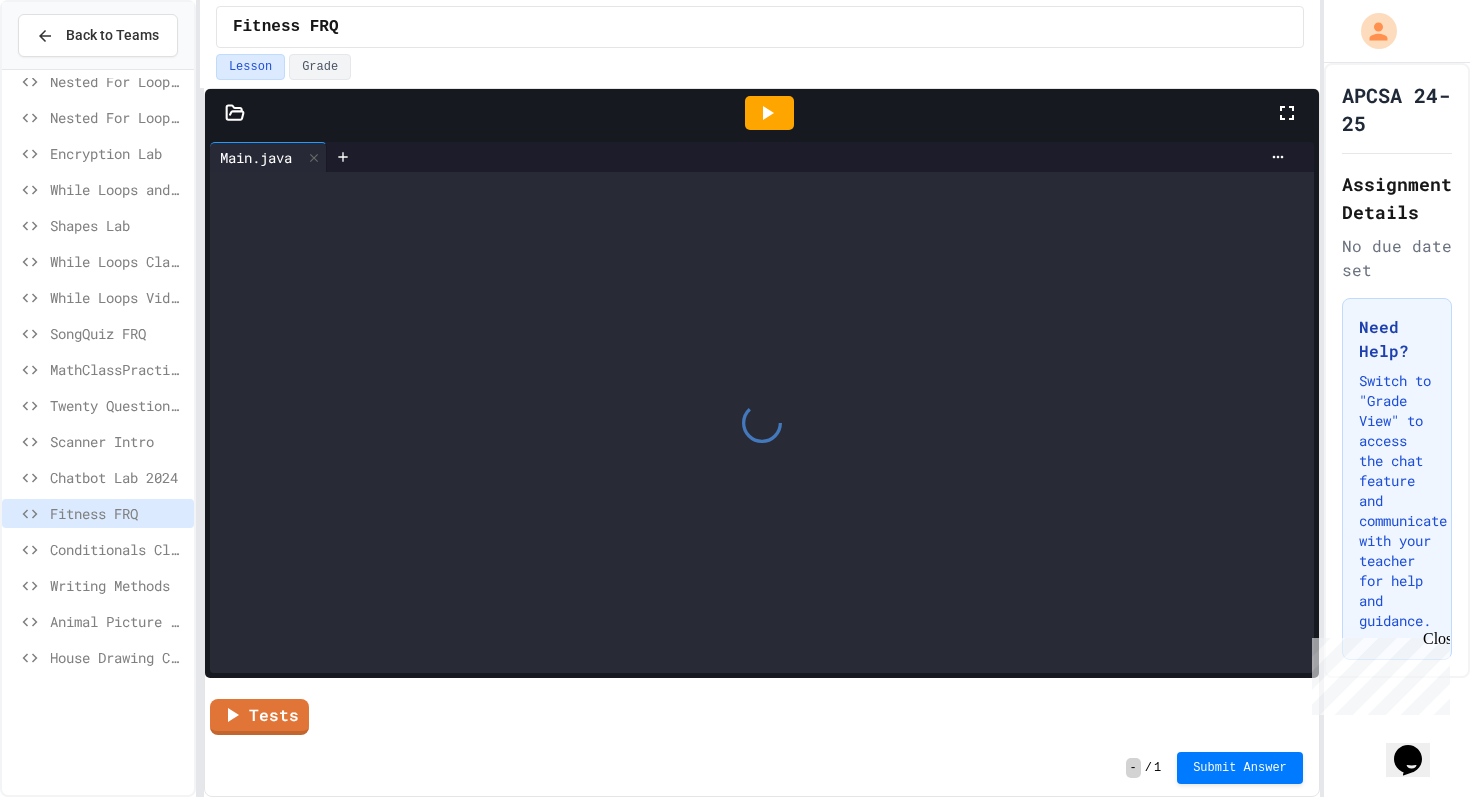 scroll, scrollTop: 1370, scrollLeft: 0, axis: vertical 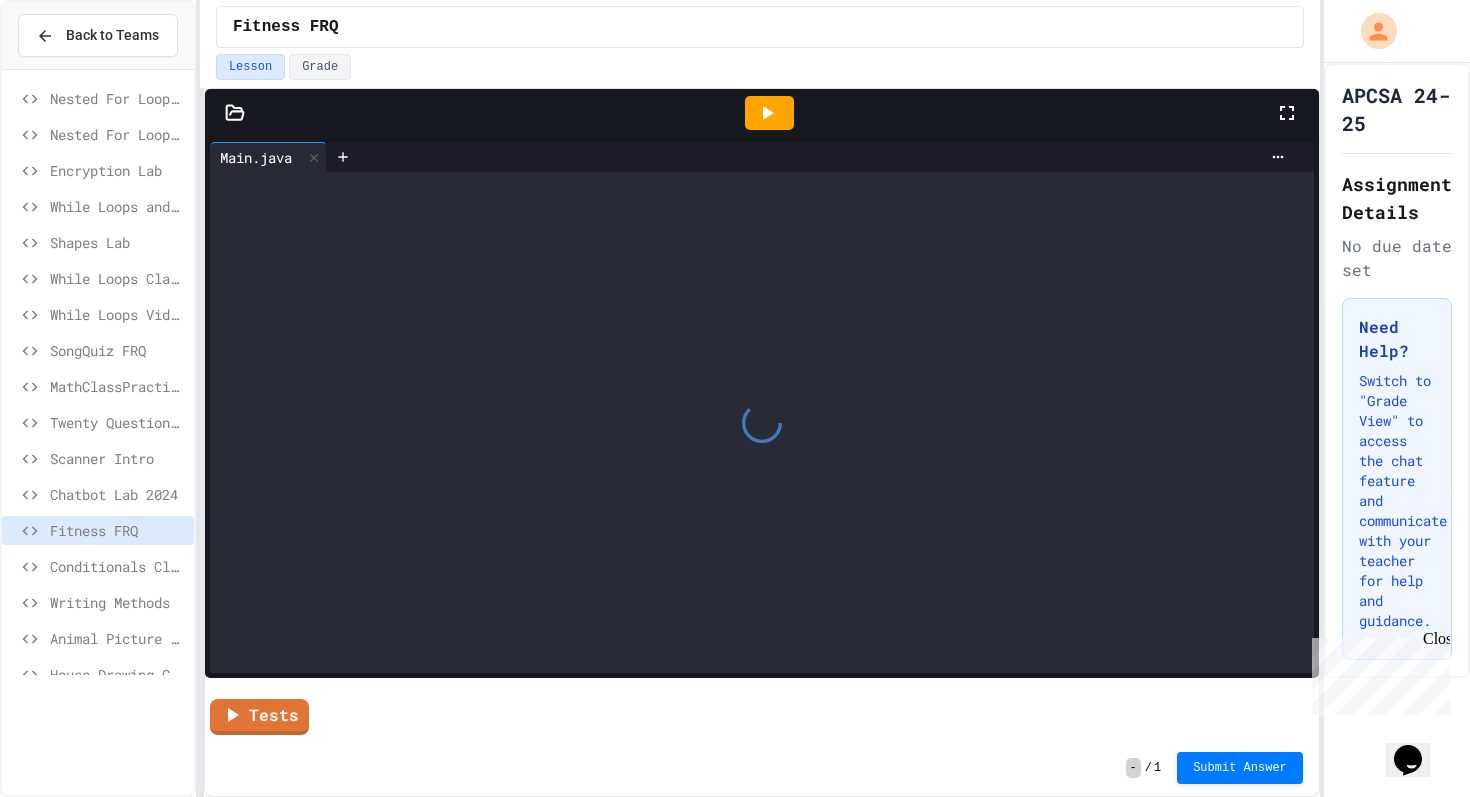 click on "SongQuiz FRQ" at bounding box center (118, 350) 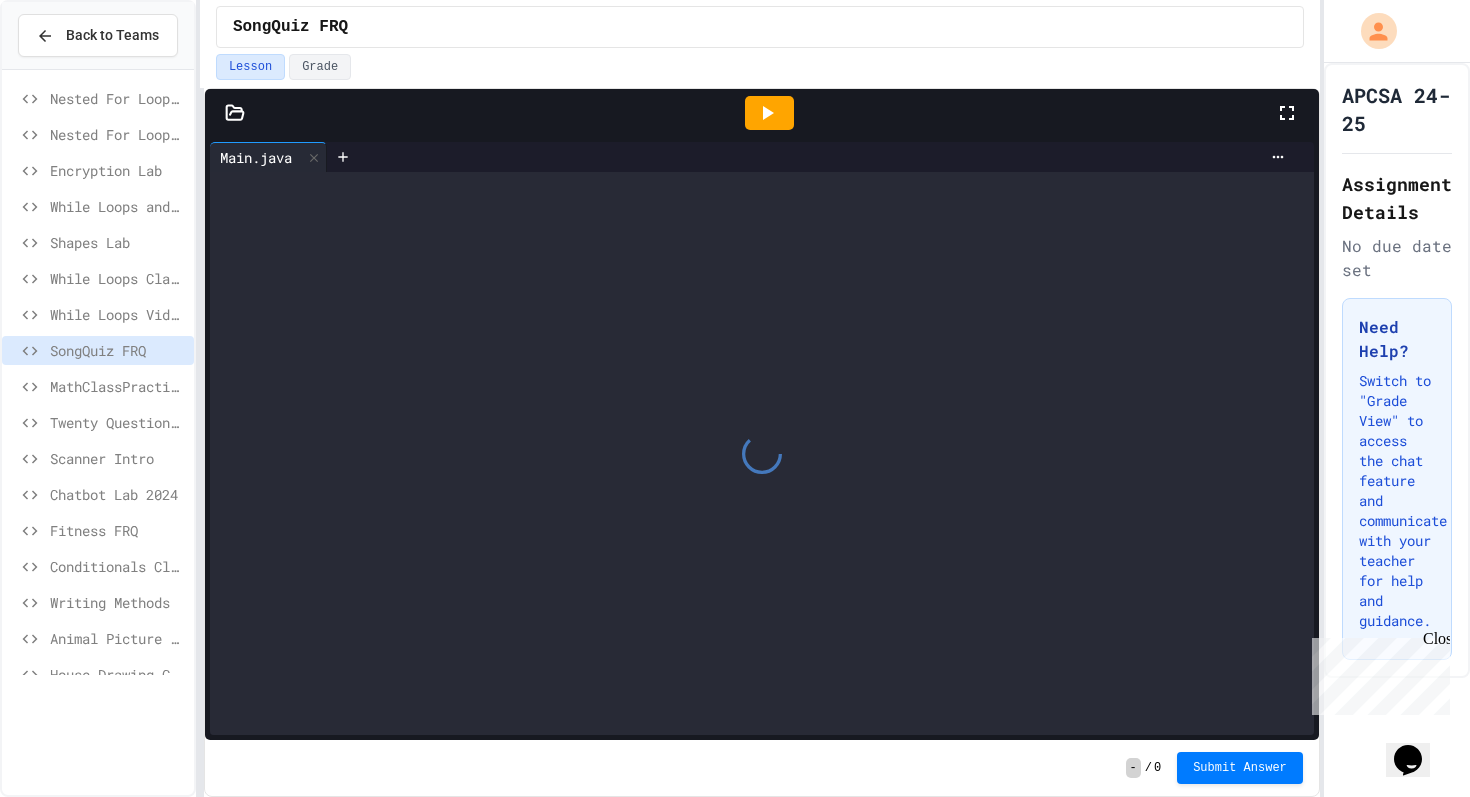 click at bounding box center [769, 113] 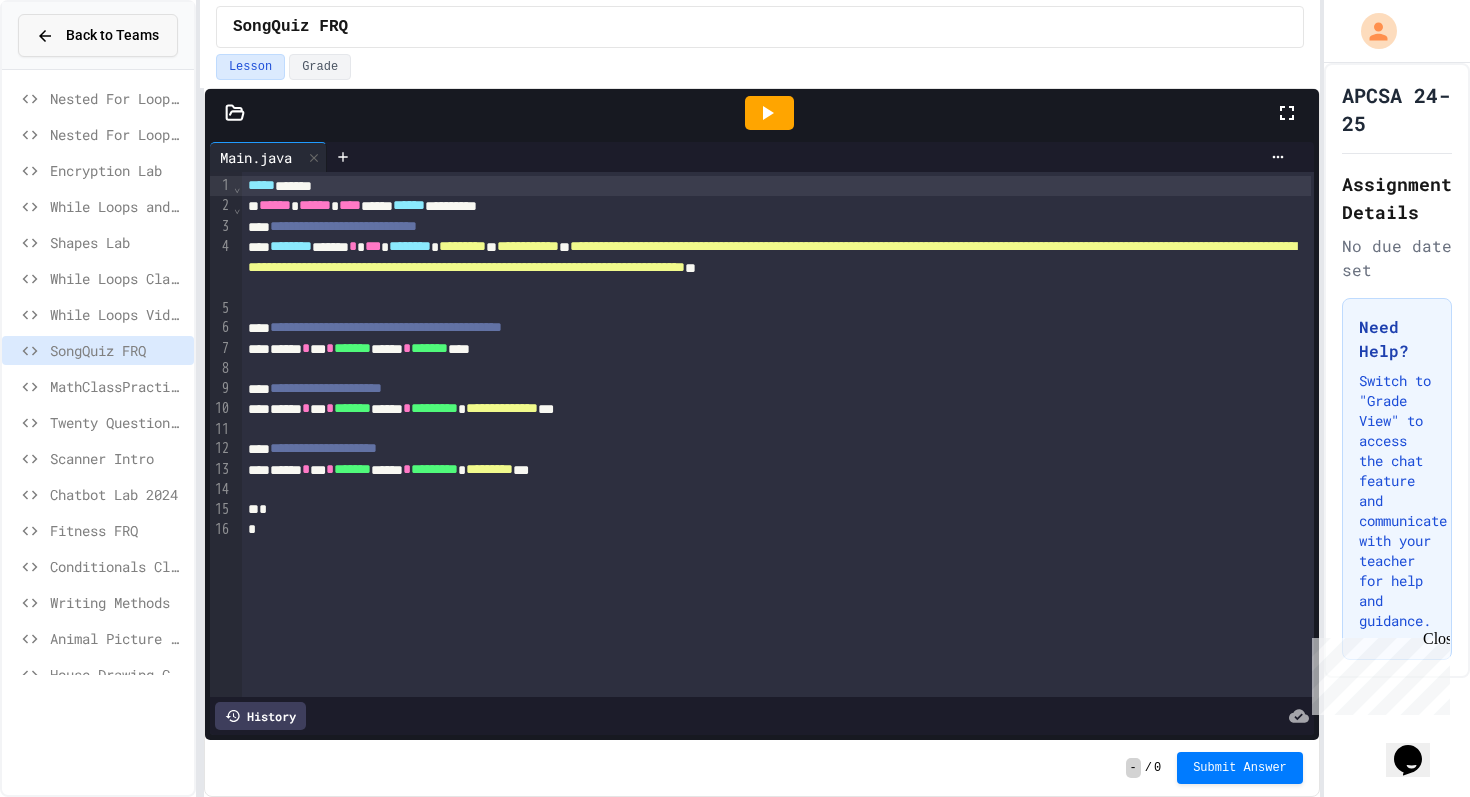 click on "Back to Teams" at bounding box center [98, 35] 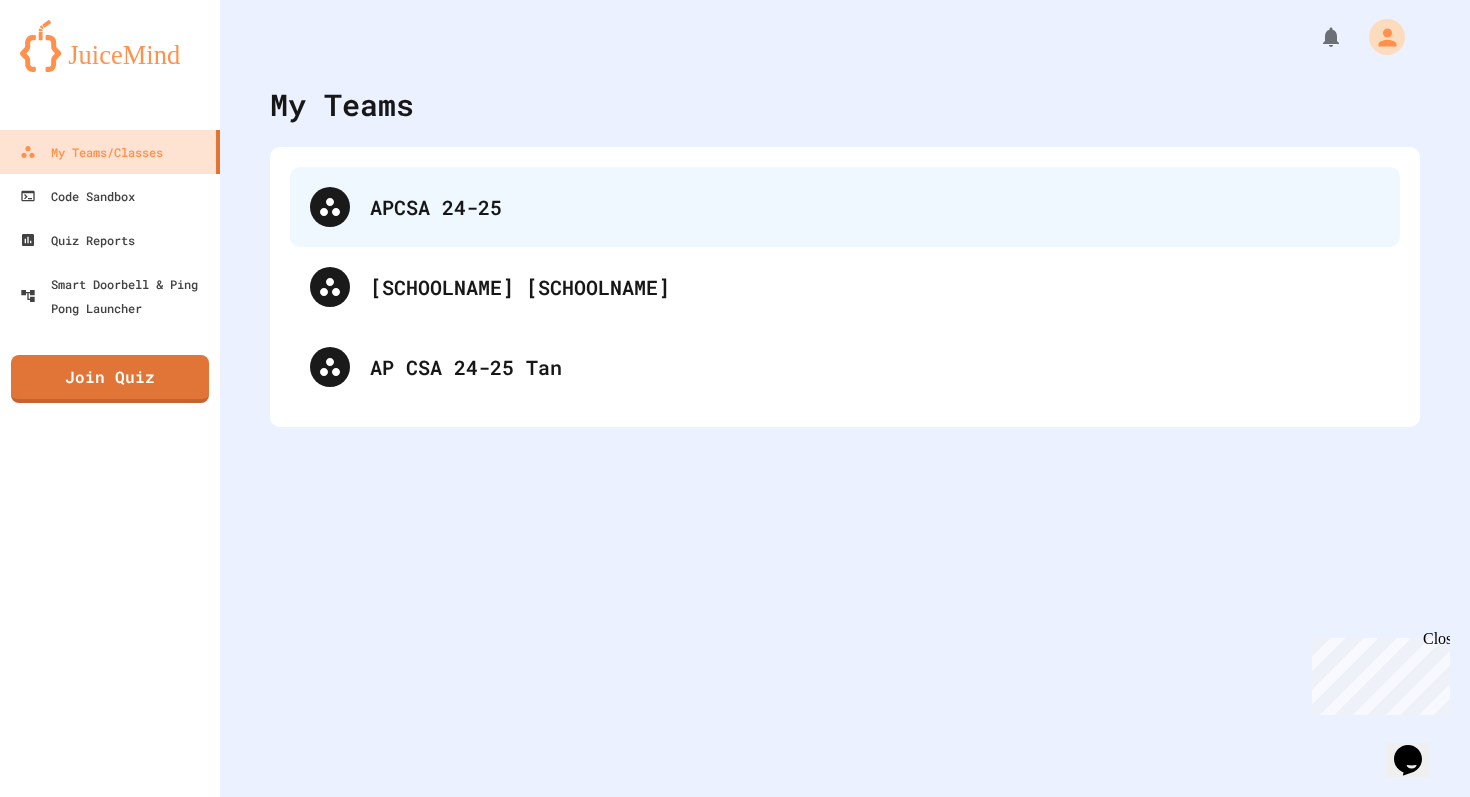 click on "APCSA 24-25" at bounding box center (845, 207) 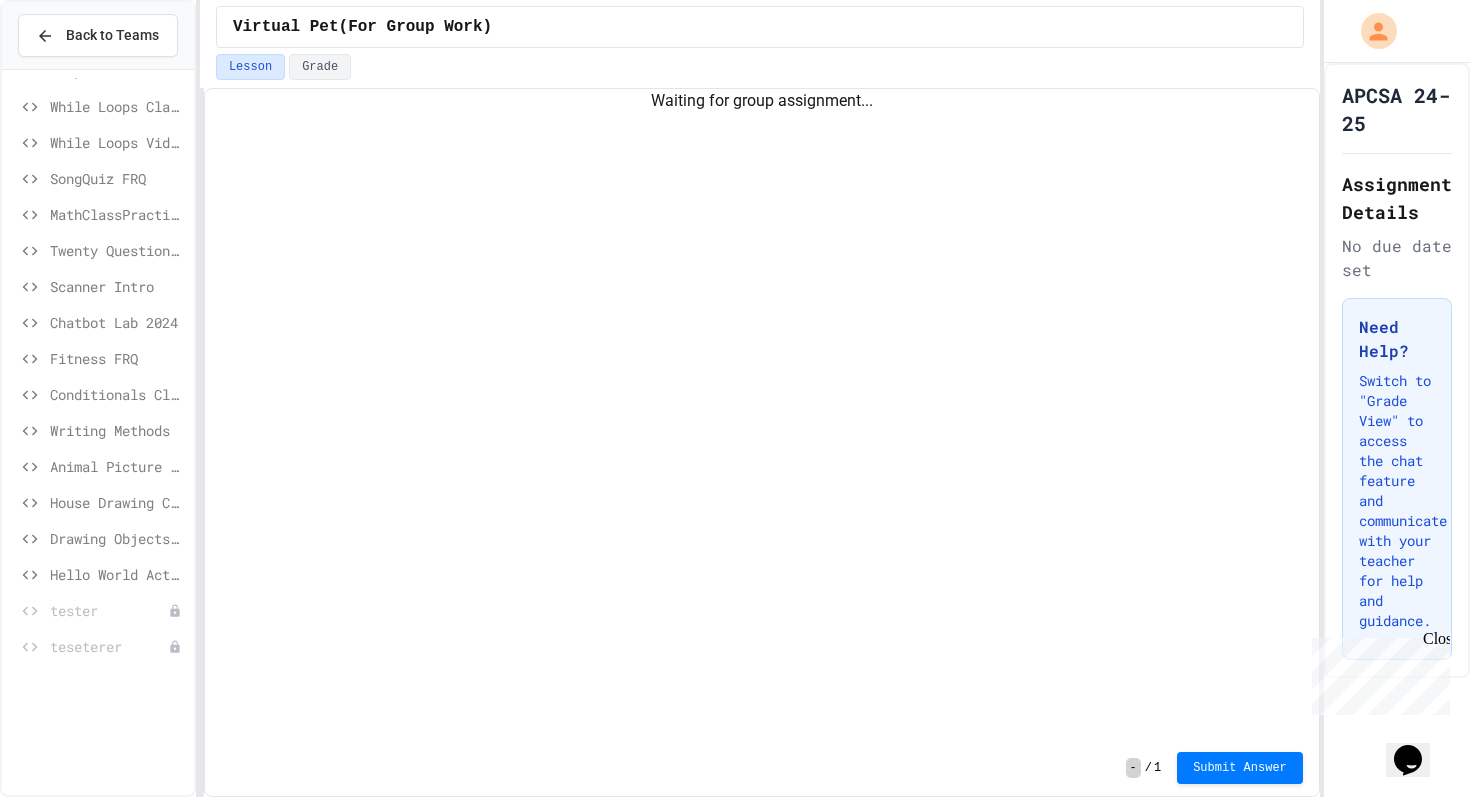 scroll, scrollTop: 1504, scrollLeft: 0, axis: vertical 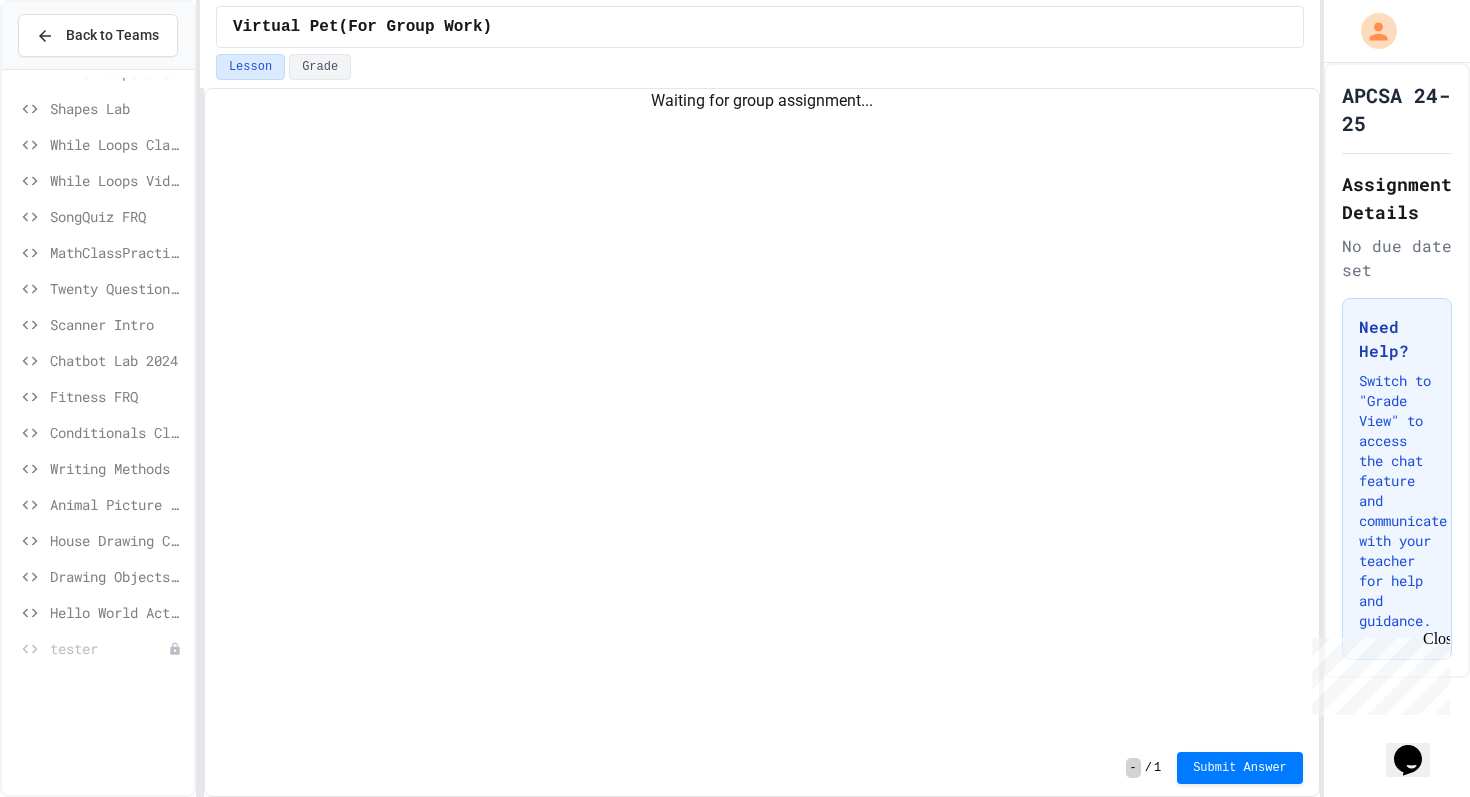 click on "MathClassPractice" at bounding box center [98, 252] 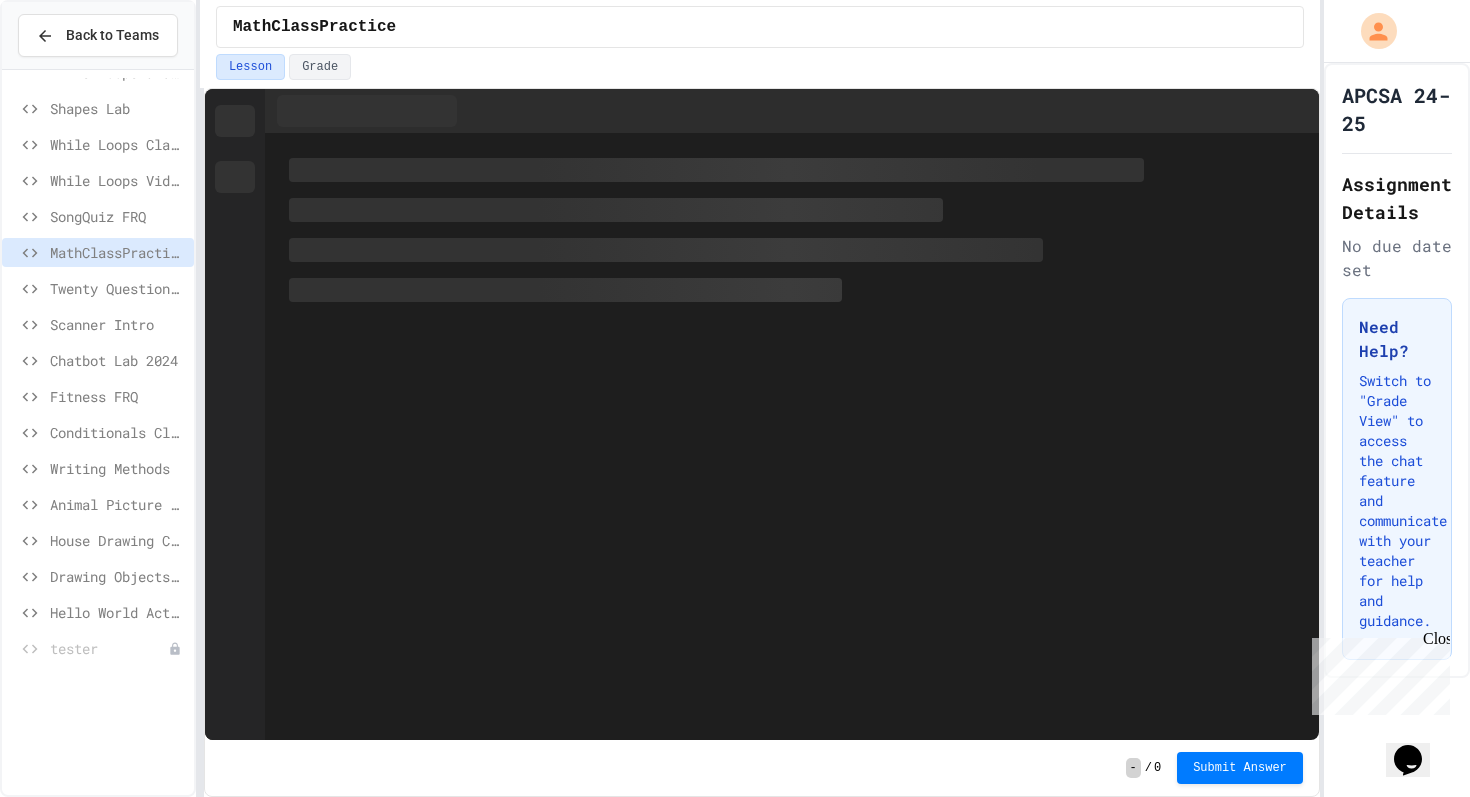 click on "SongQuiz FRQ" at bounding box center (118, 216) 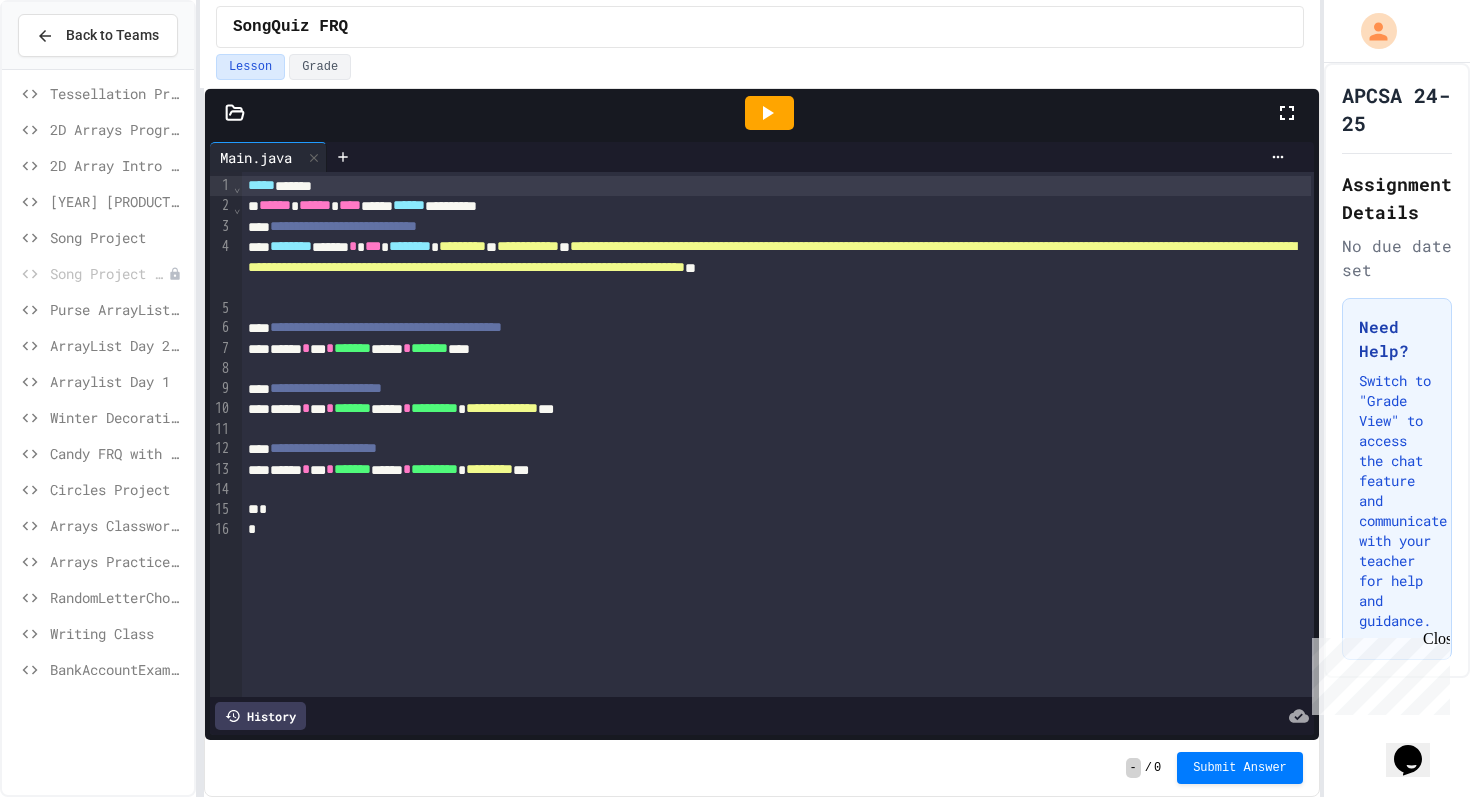 scroll, scrollTop: 710, scrollLeft: 0, axis: vertical 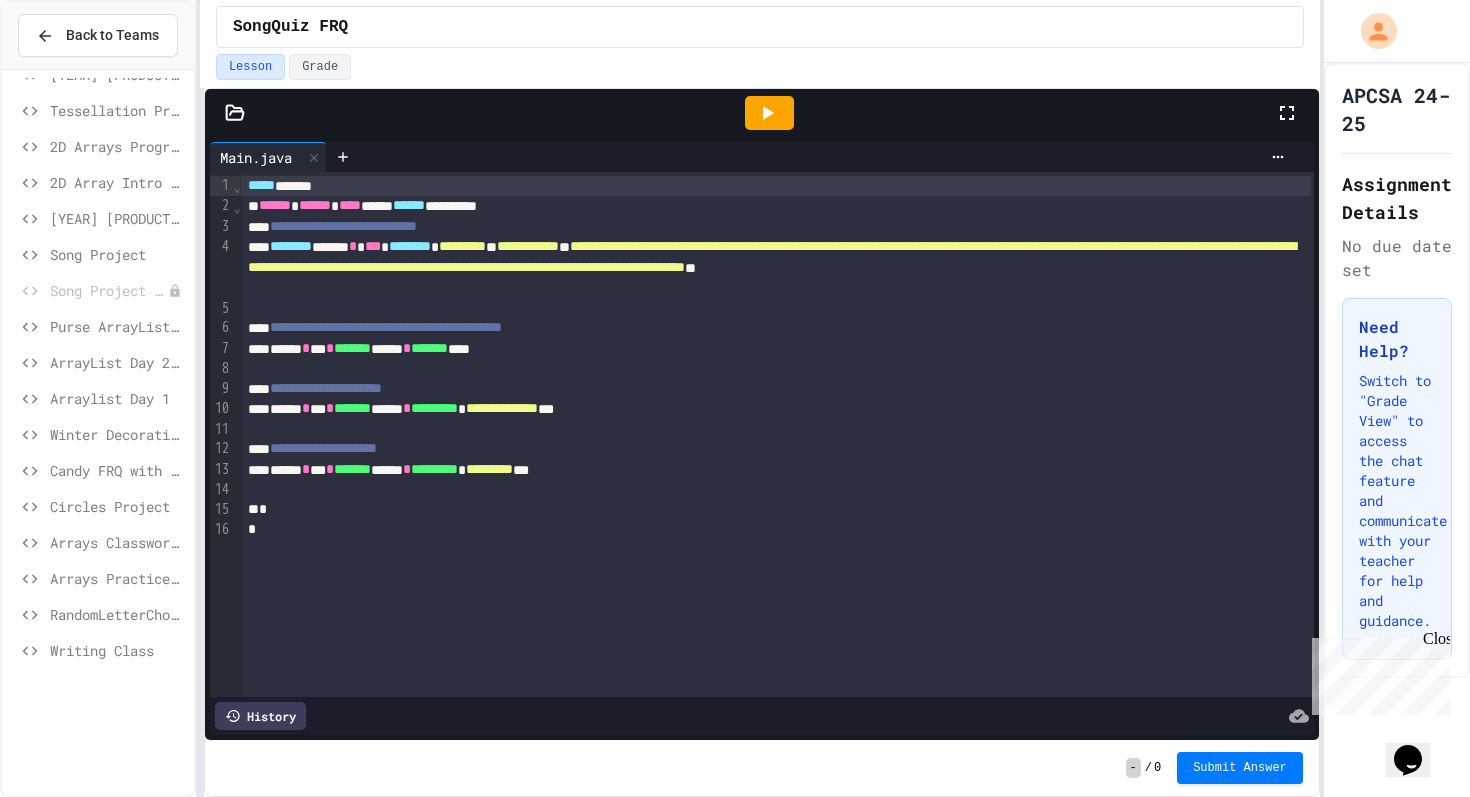 click on "[YEAR] [PRODUCTNAME]" at bounding box center (98, 222) 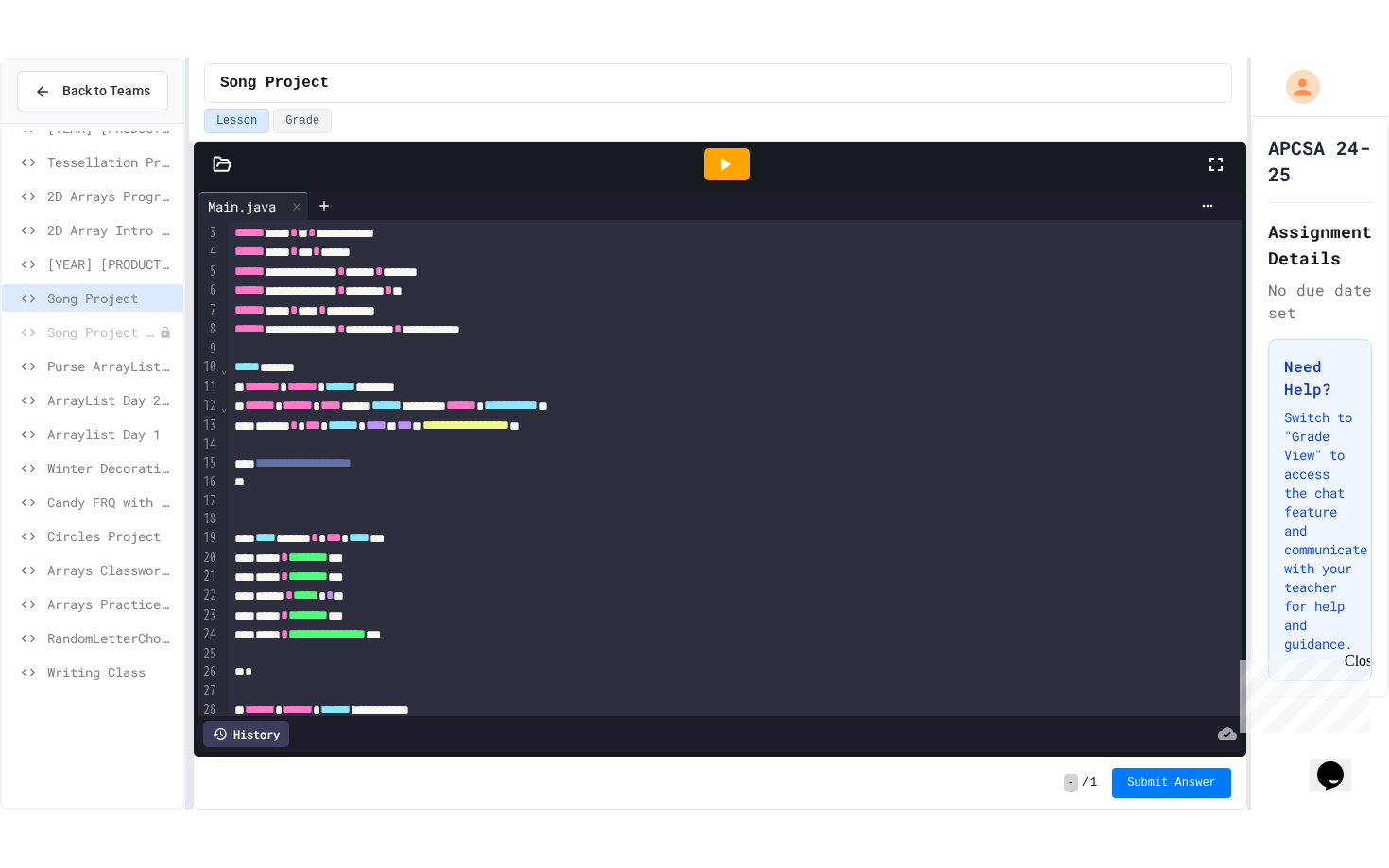 scroll, scrollTop: 121, scrollLeft: 0, axis: vertical 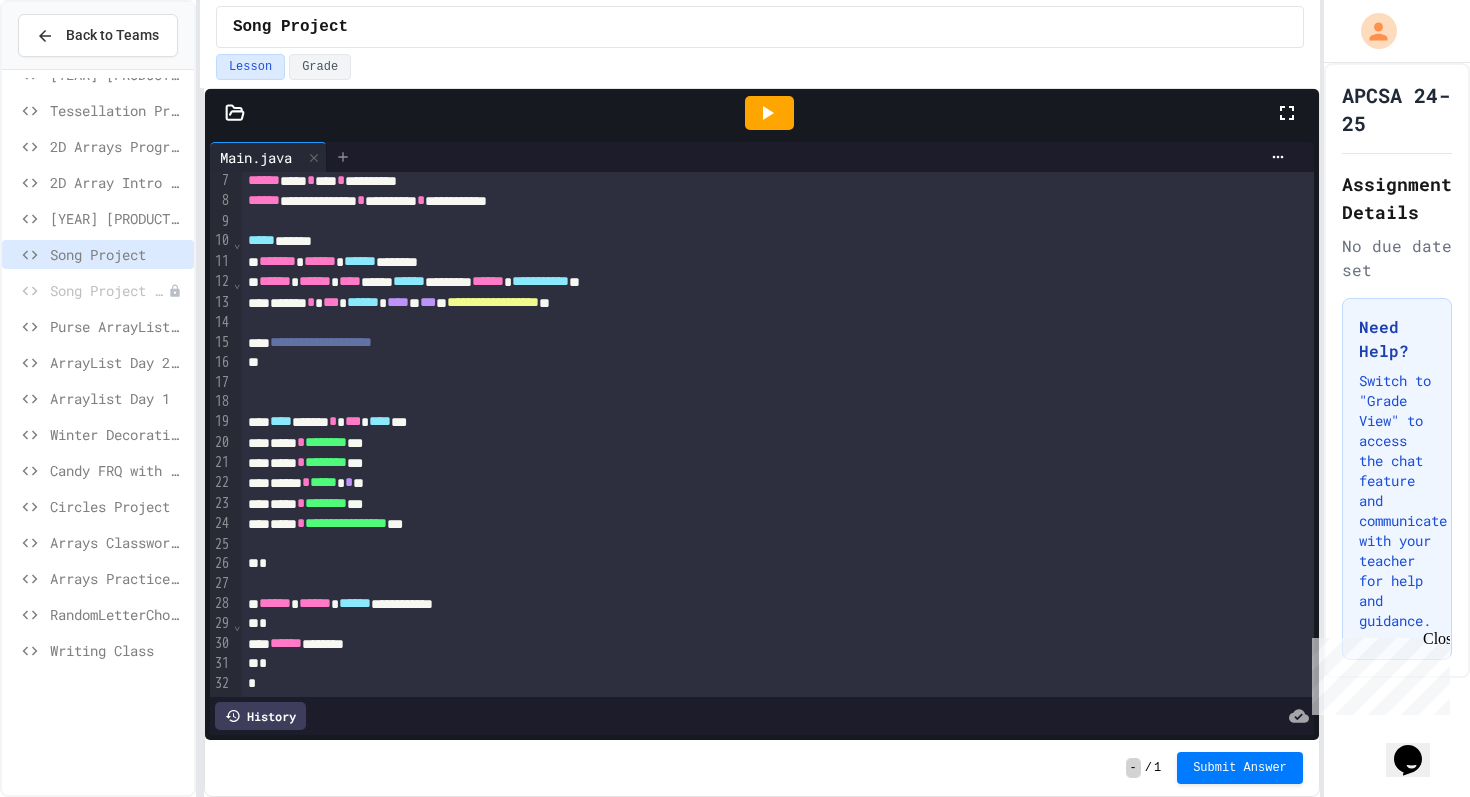 click at bounding box center [343, 157] 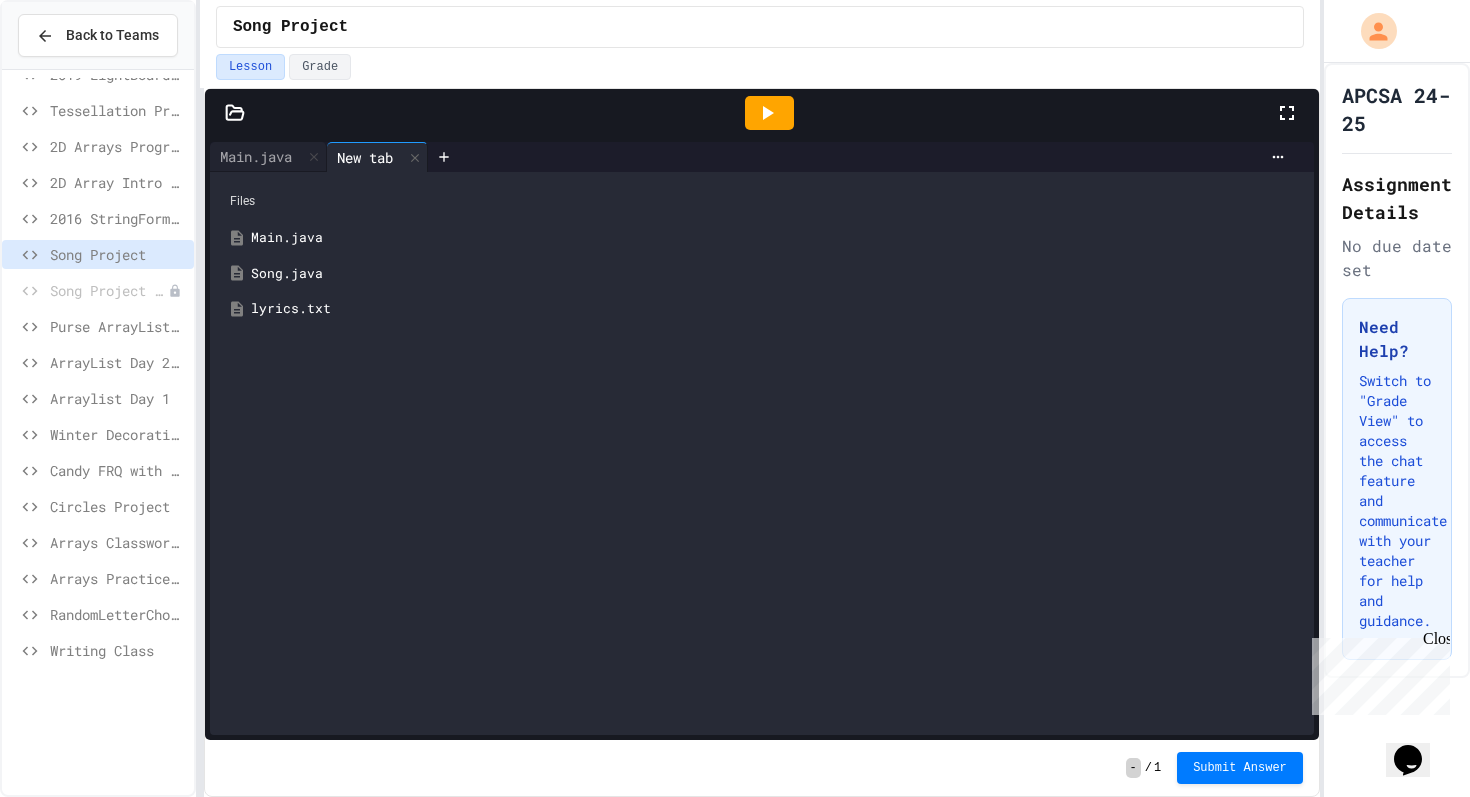 click on "lyrics.txt" at bounding box center (776, 309) 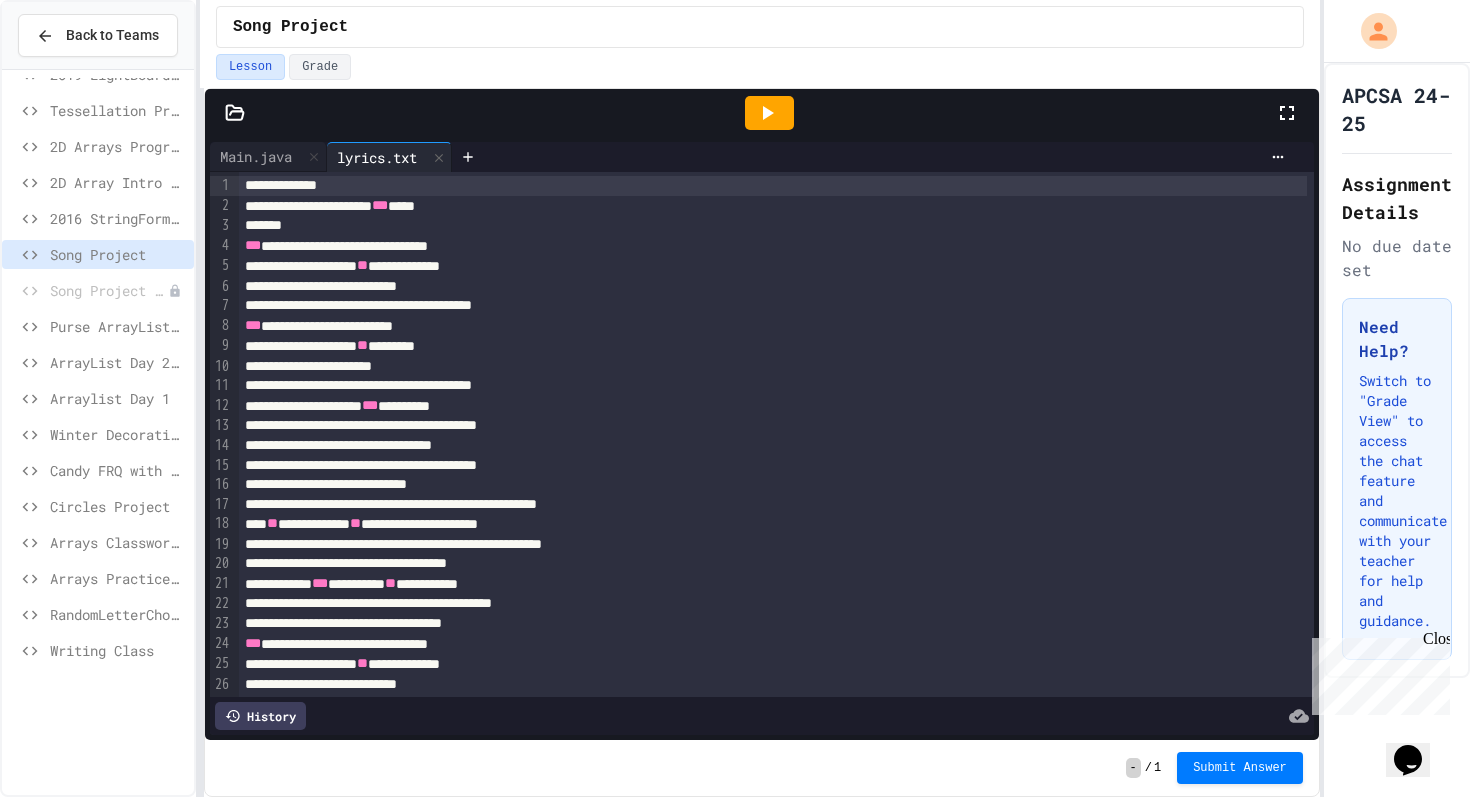 click at bounding box center [769, 113] 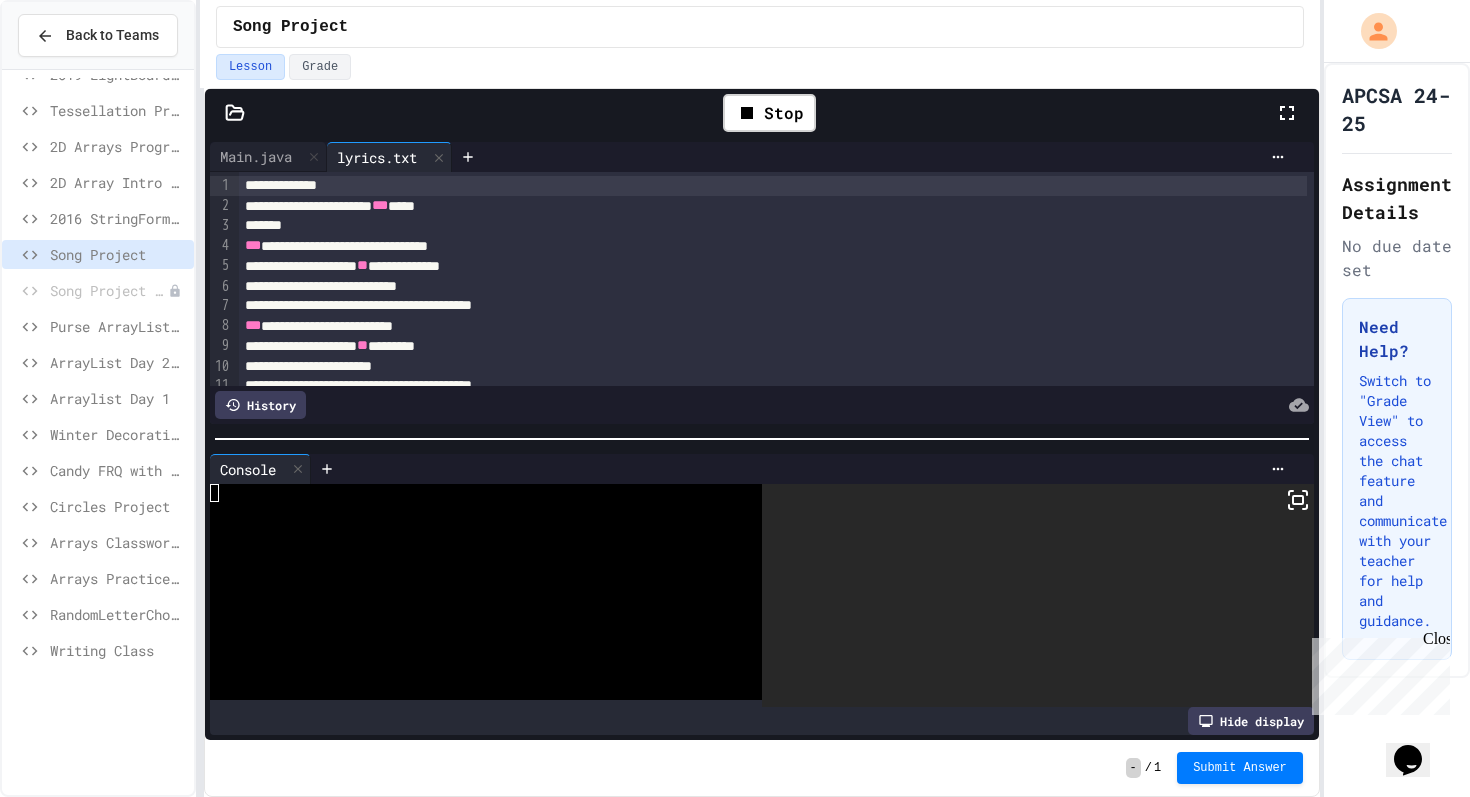 click 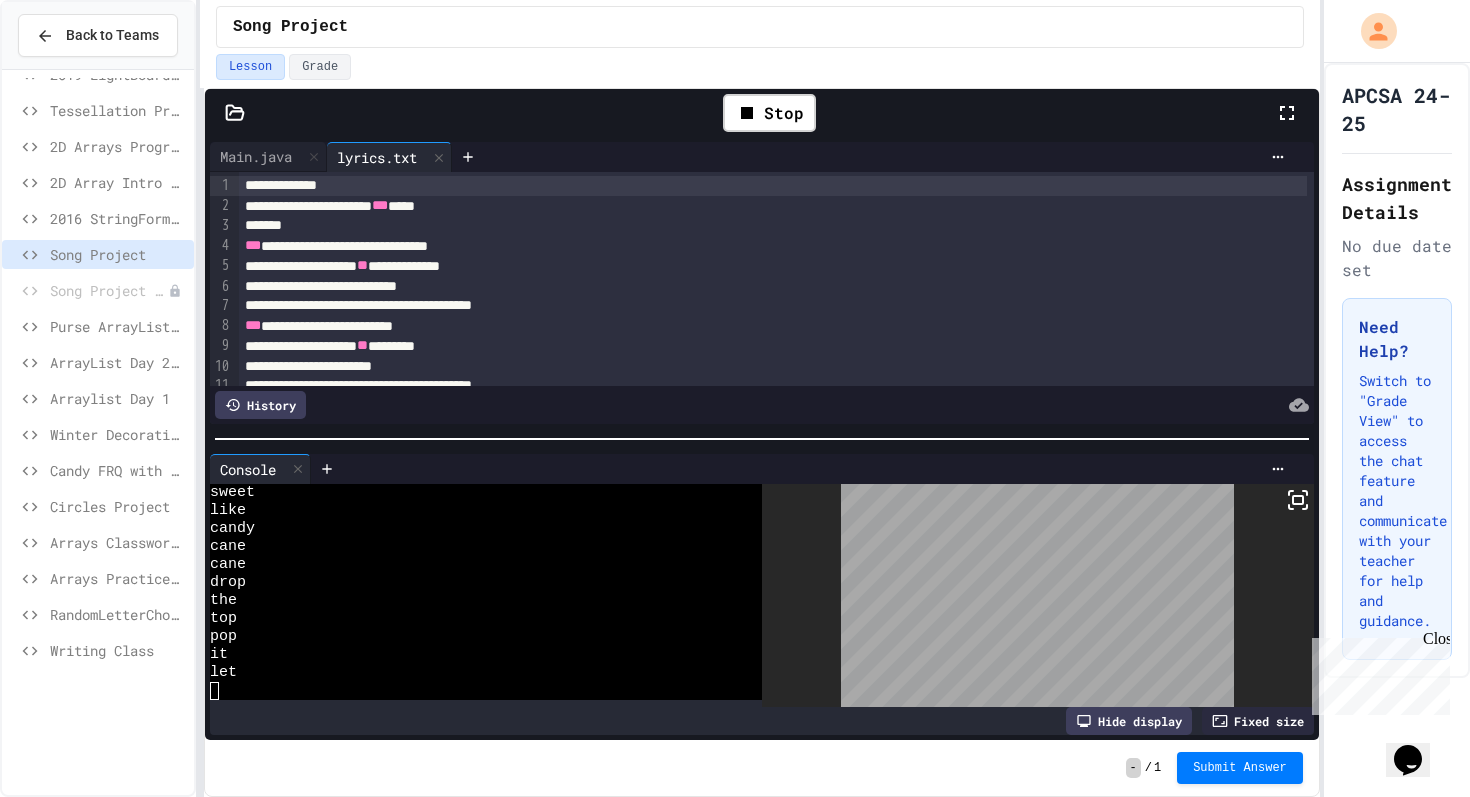 scroll, scrollTop: 954, scrollLeft: 0, axis: vertical 